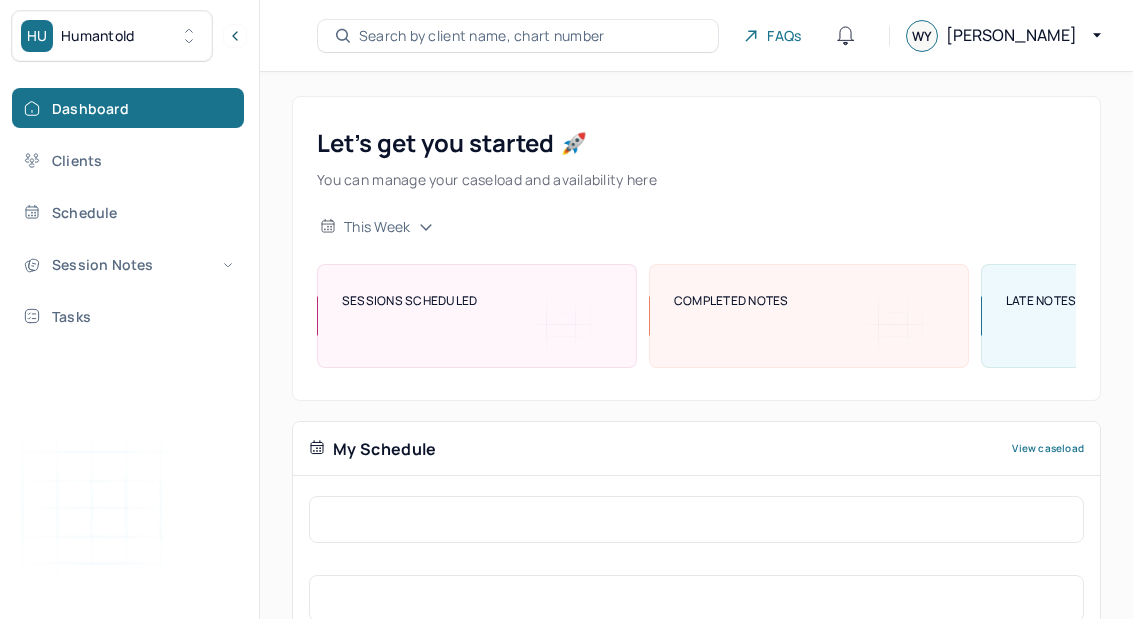 scroll, scrollTop: 0, scrollLeft: 0, axis: both 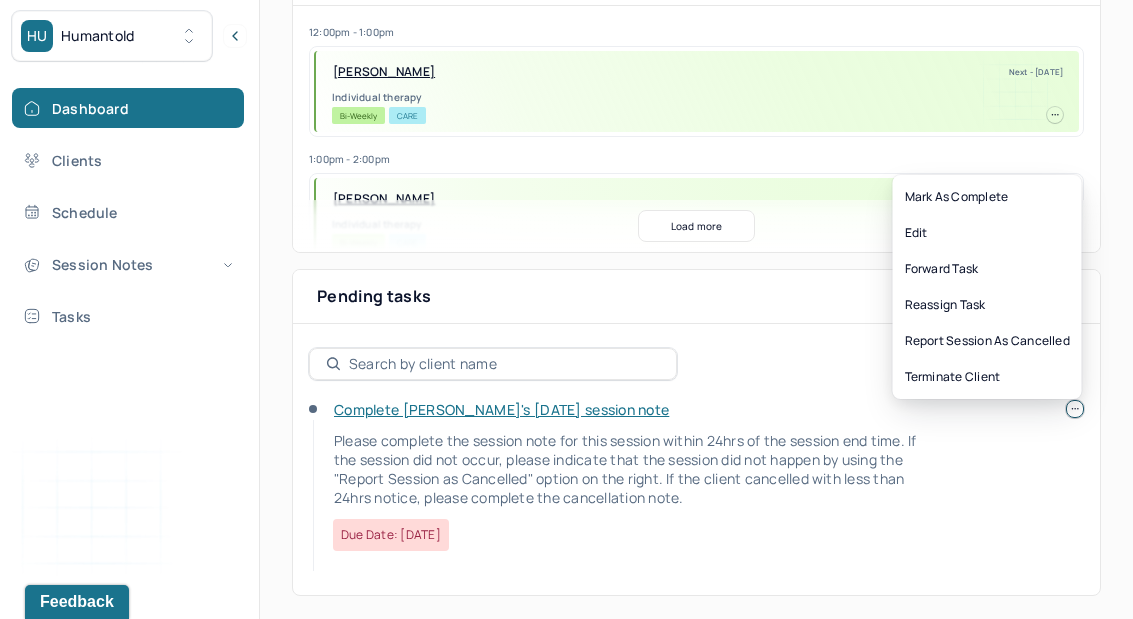 click at bounding box center [1075, 409] 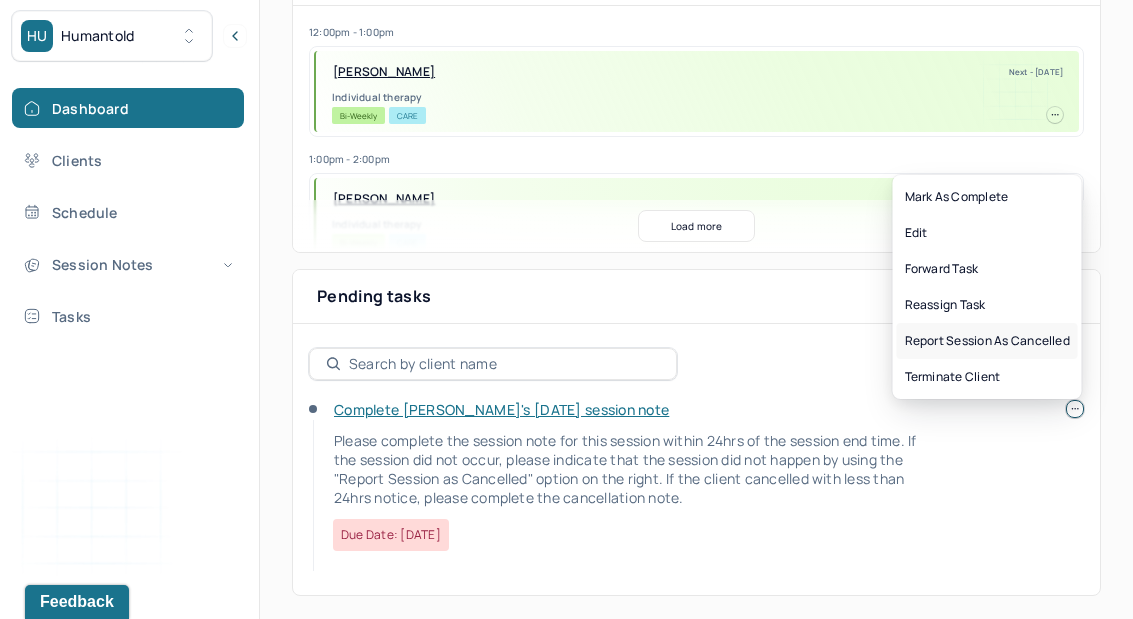 click on "Report session as cancelled" at bounding box center (987, 341) 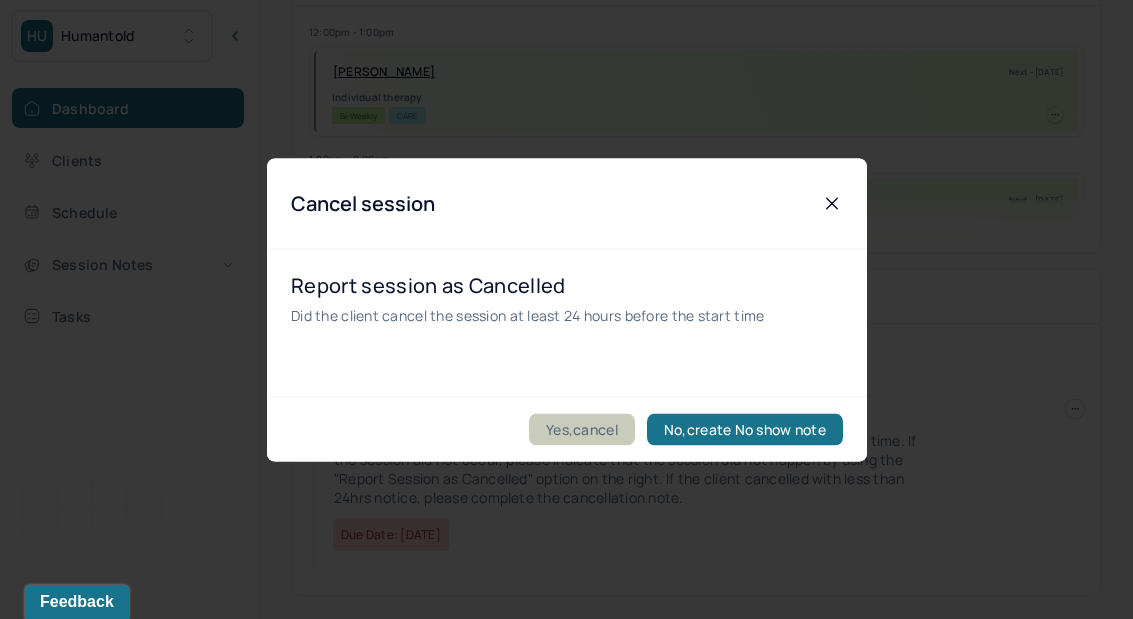 click on "Yes,cancel" at bounding box center (582, 429) 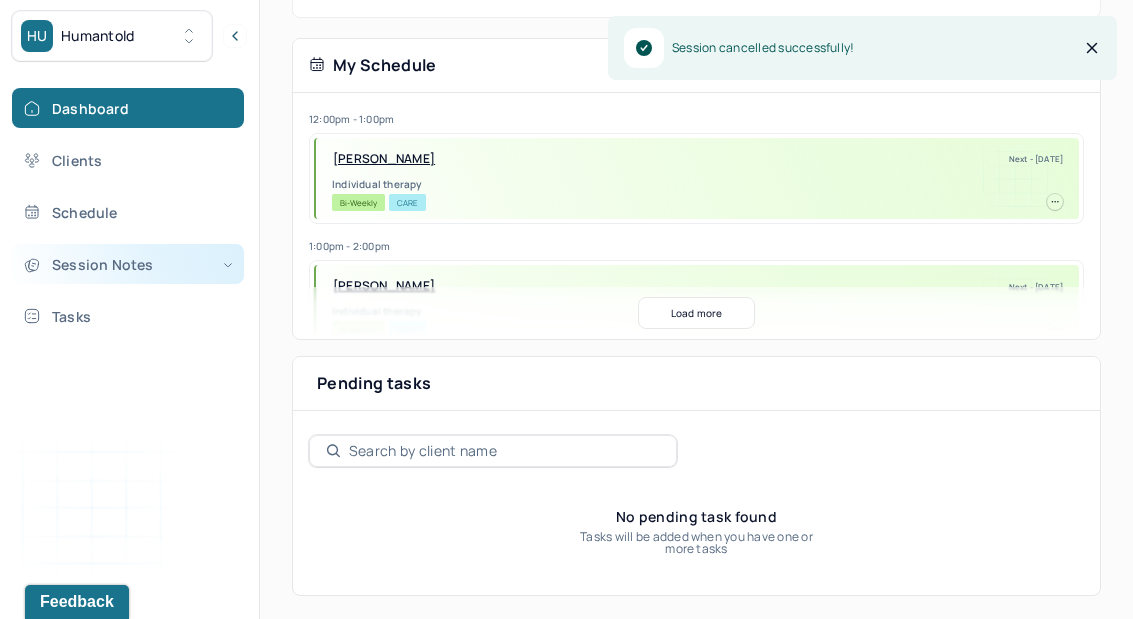click on "Session Notes" at bounding box center (128, 264) 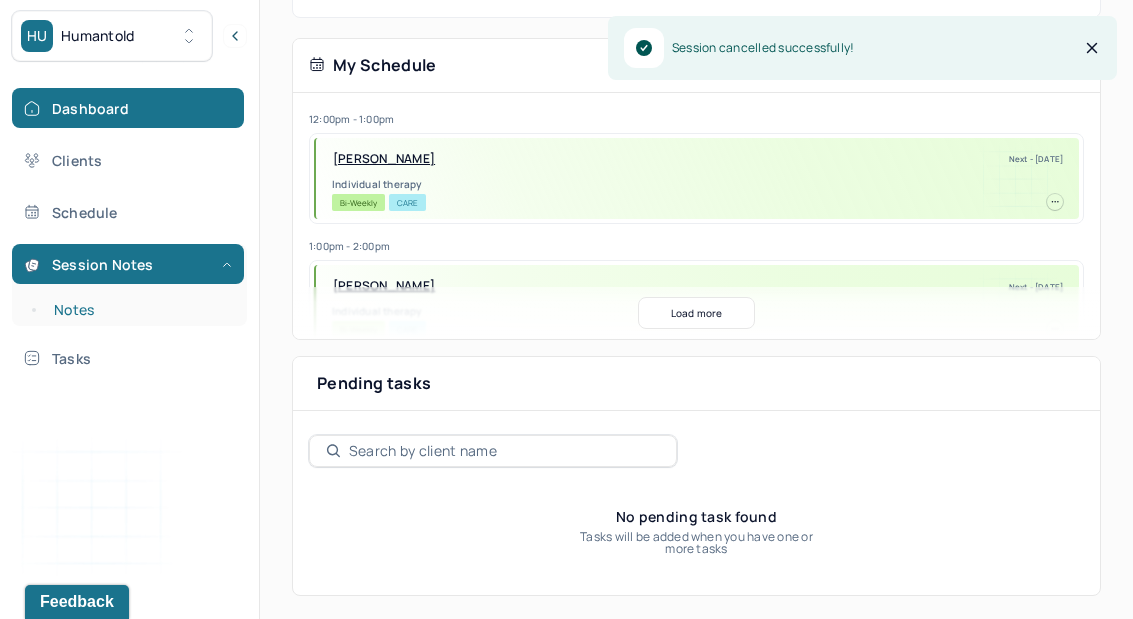 click on "Notes" at bounding box center [139, 310] 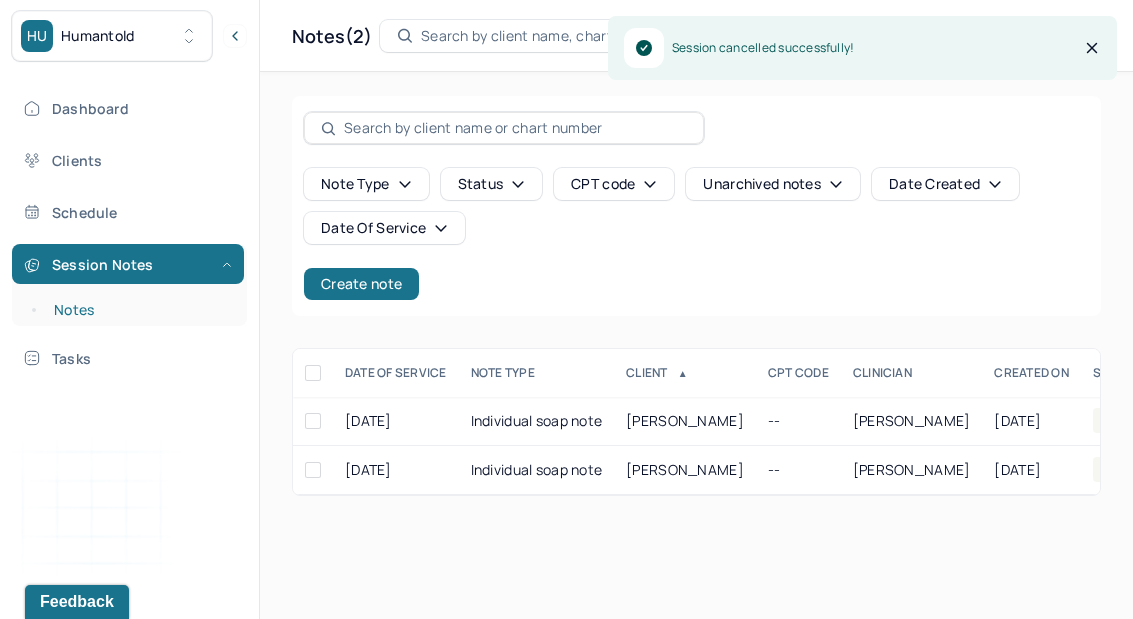 scroll, scrollTop: 0, scrollLeft: 0, axis: both 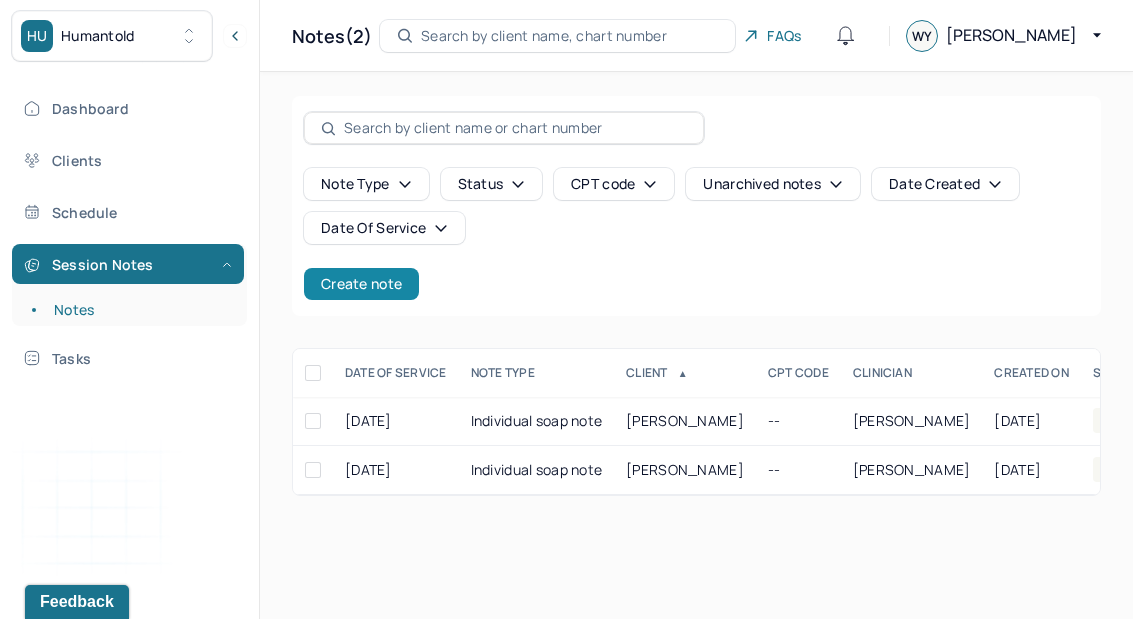 click on "Create note" at bounding box center [361, 284] 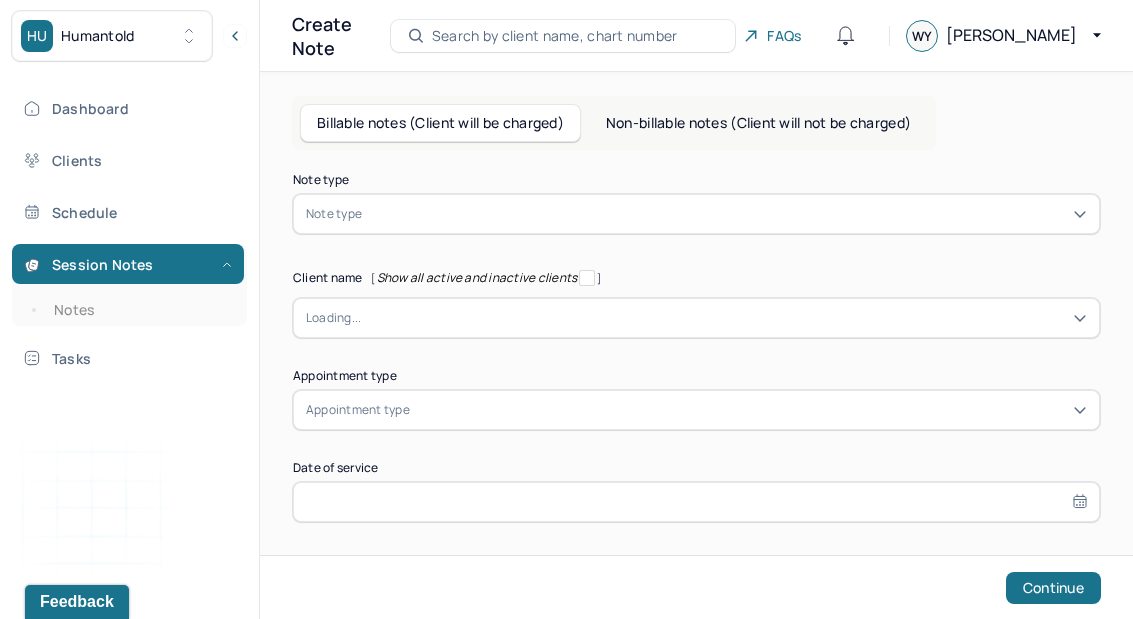 click on "Session Notes Notes" at bounding box center [129, 285] 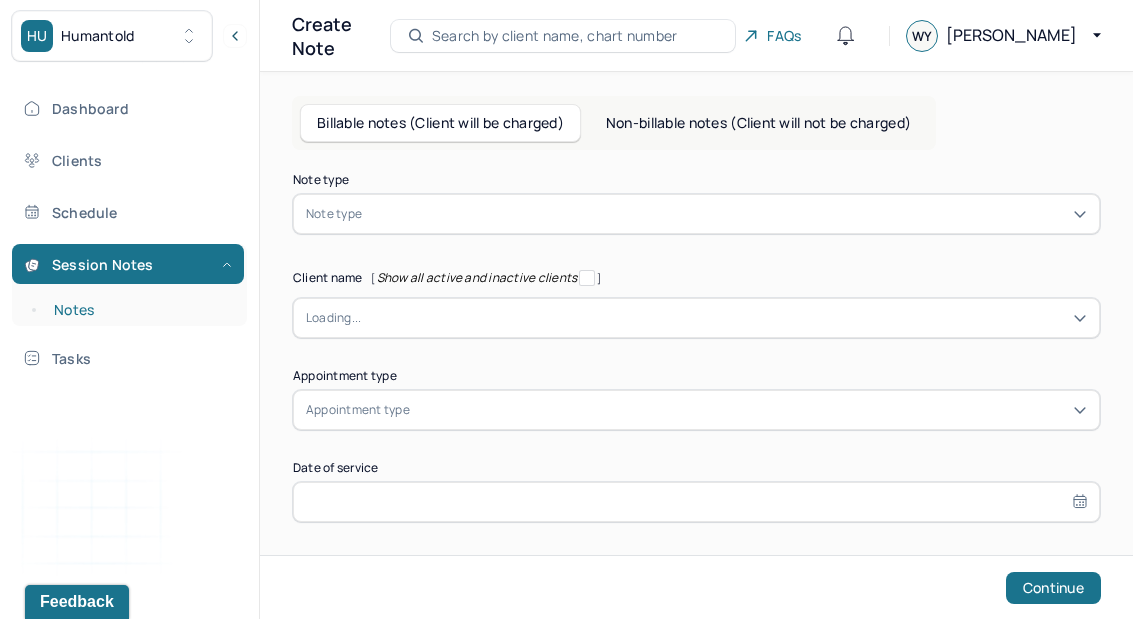 click on "Notes" at bounding box center (139, 310) 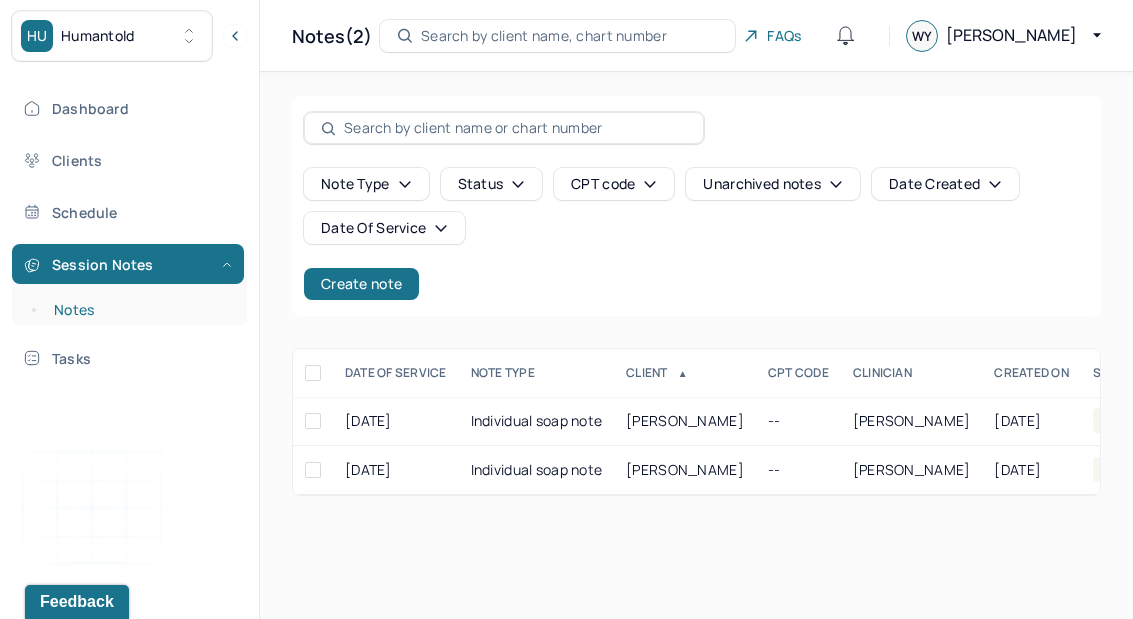 click on "Notes" at bounding box center [139, 310] 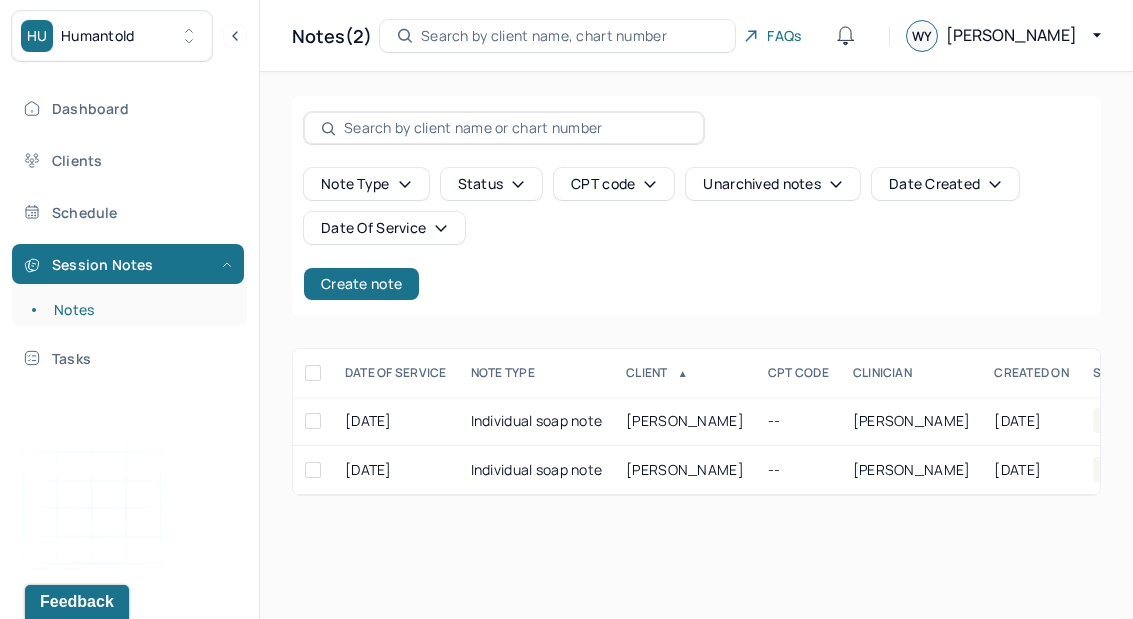 click on "Note type     Status     CPT code     Unarchived notes     Date Created     Date Of Service     Create note" at bounding box center (696, 206) 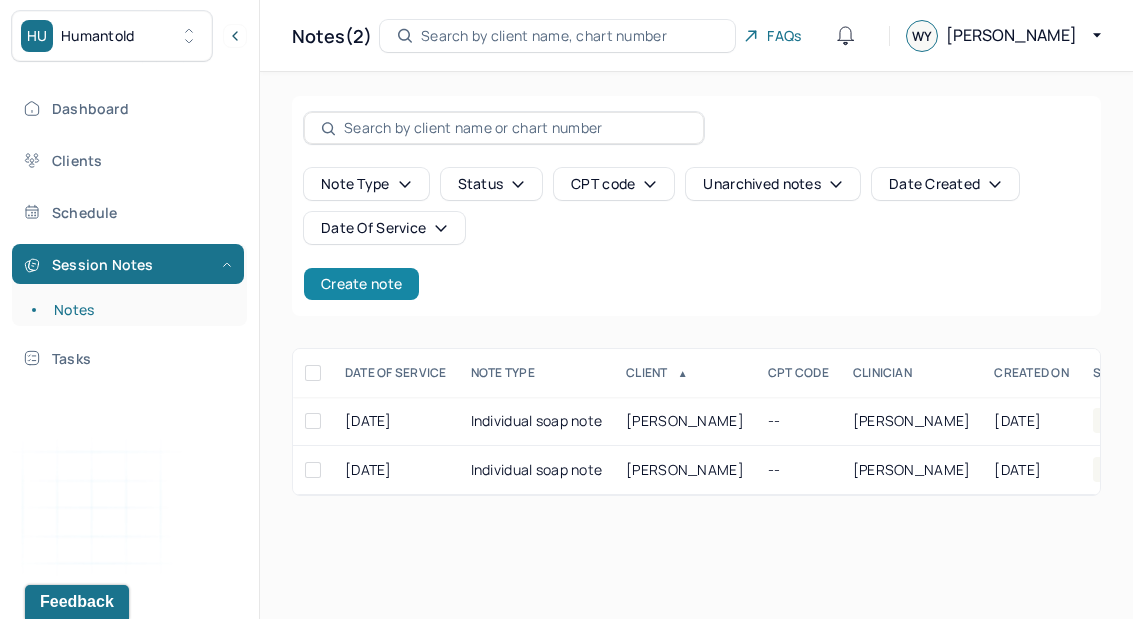 click on "Create note" at bounding box center (361, 284) 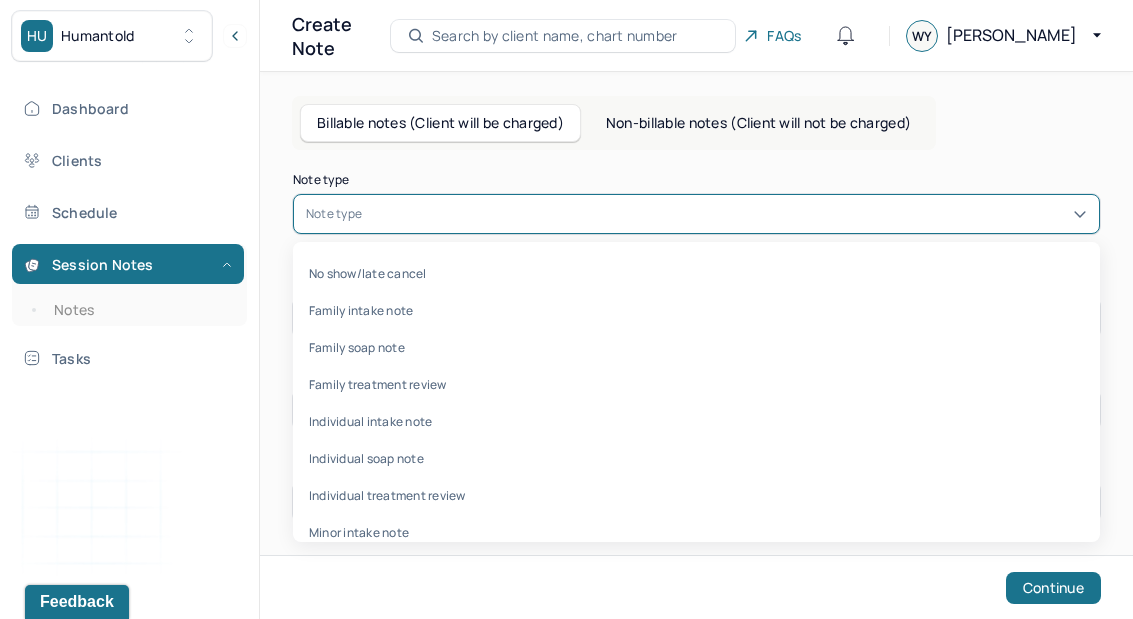 click at bounding box center [726, 214] 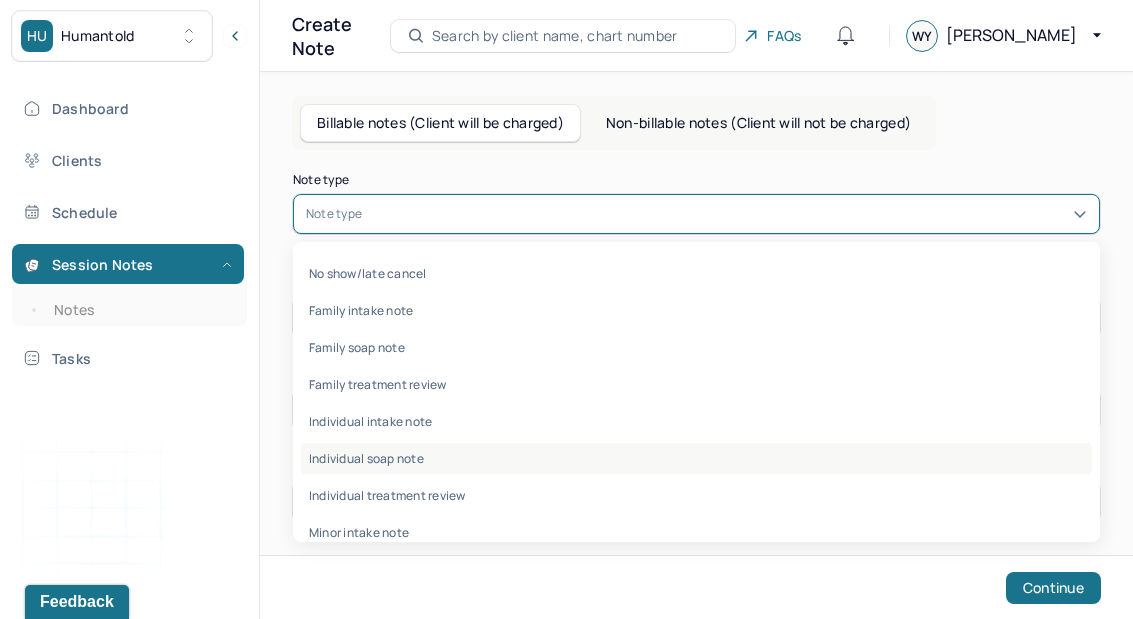 click on "Individual soap note" at bounding box center (696, 458) 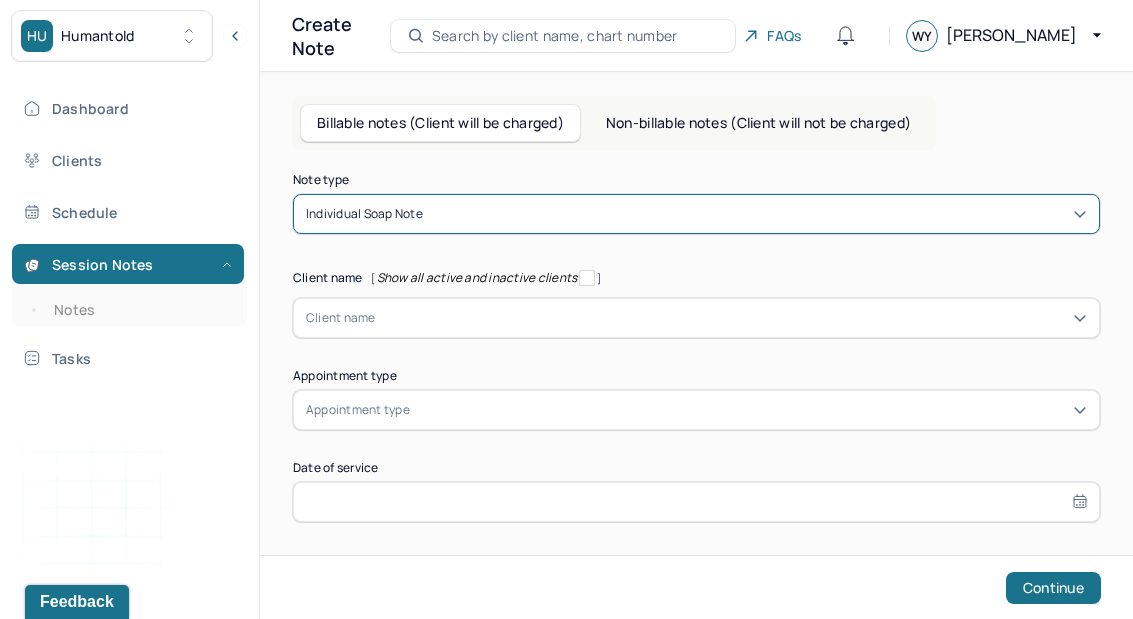 click on "Client name" at bounding box center [696, 318] 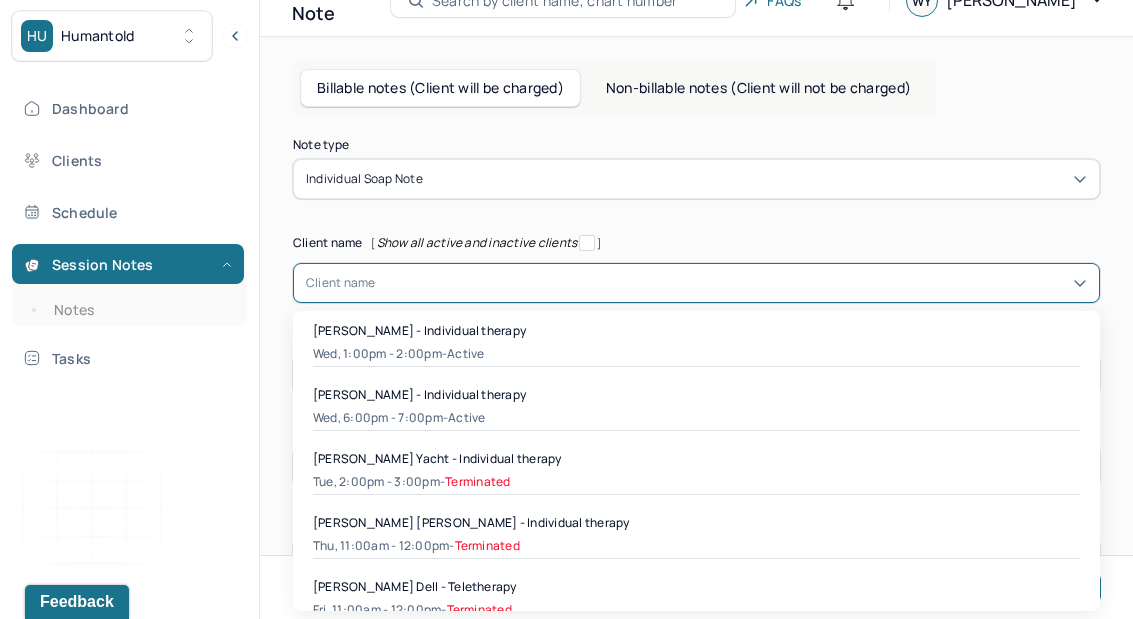 scroll, scrollTop: 36, scrollLeft: 0, axis: vertical 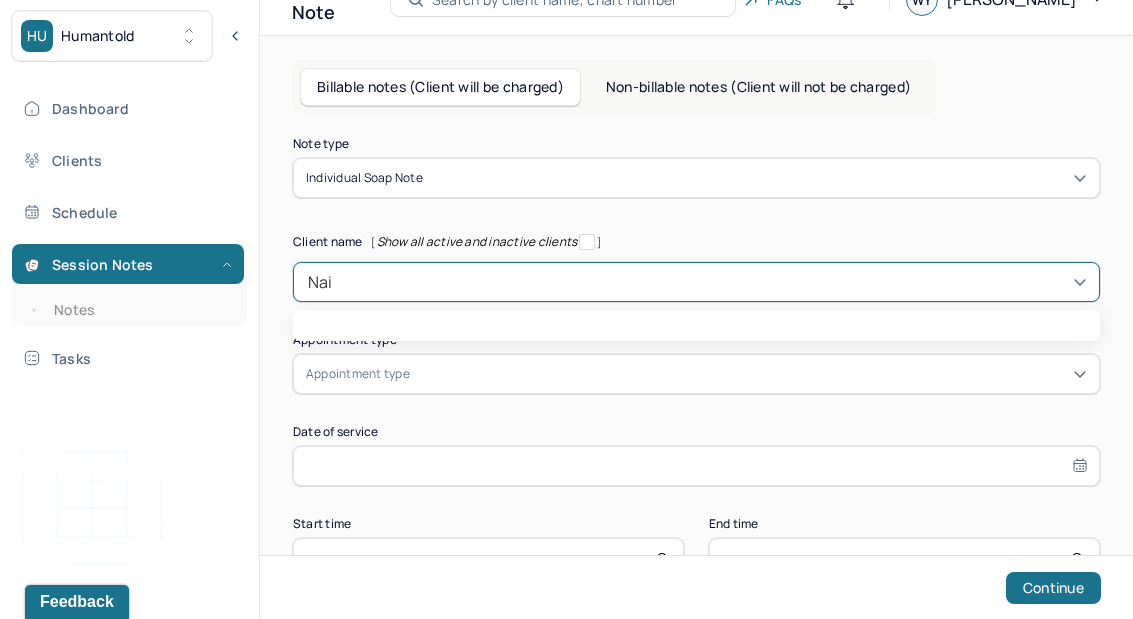 type on "Naim" 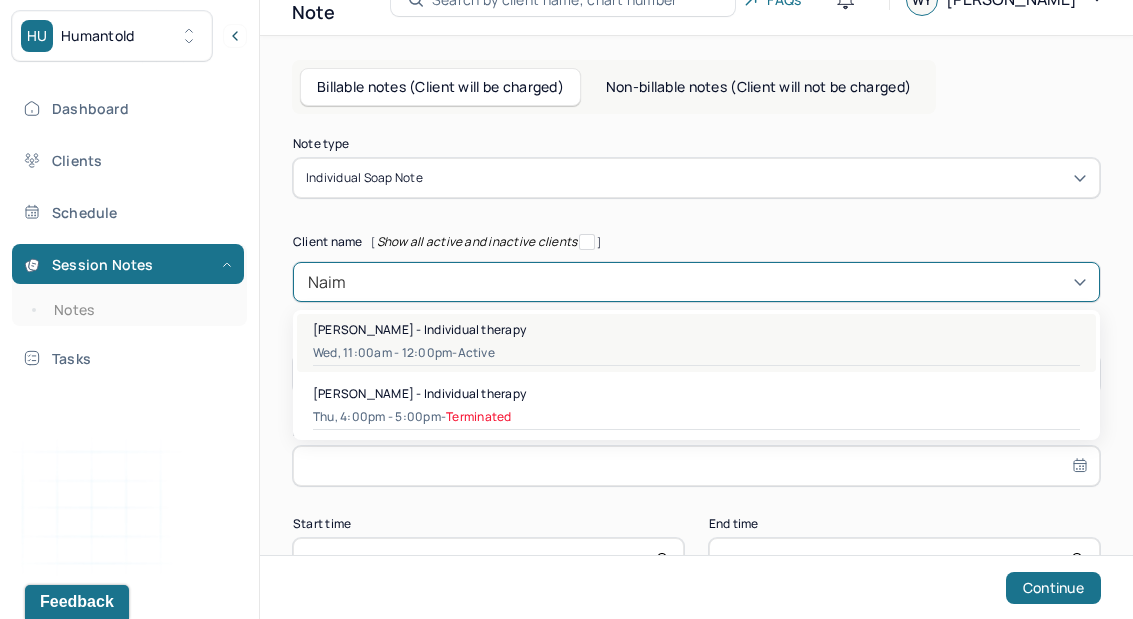 click on "[PERSON_NAME] - Individual therapy" at bounding box center (419, 329) 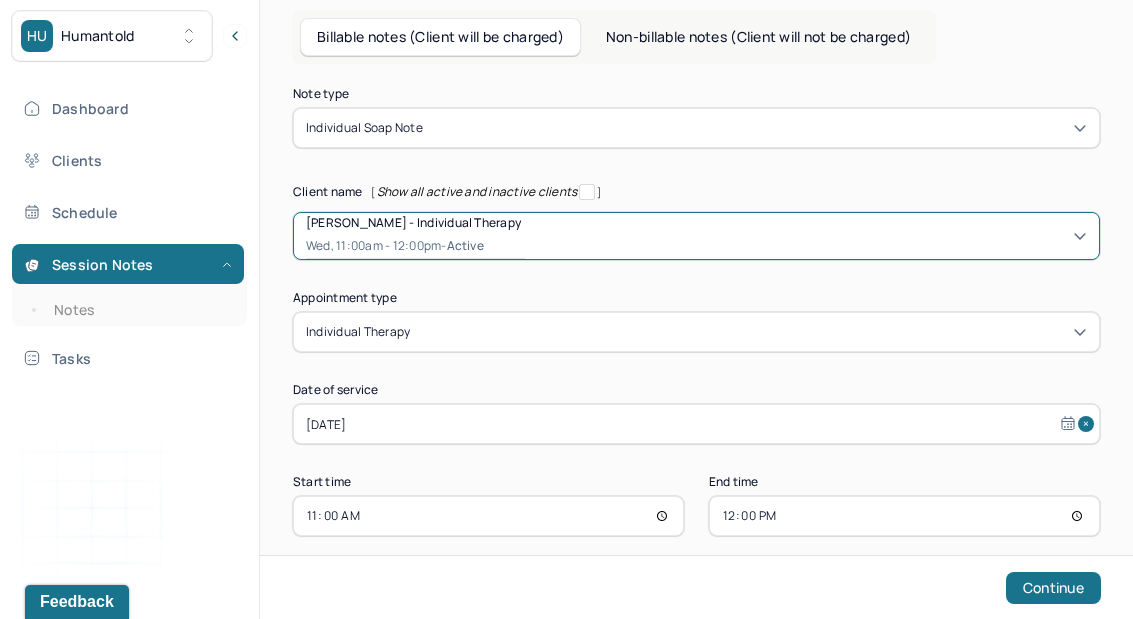 scroll, scrollTop: 108, scrollLeft: 0, axis: vertical 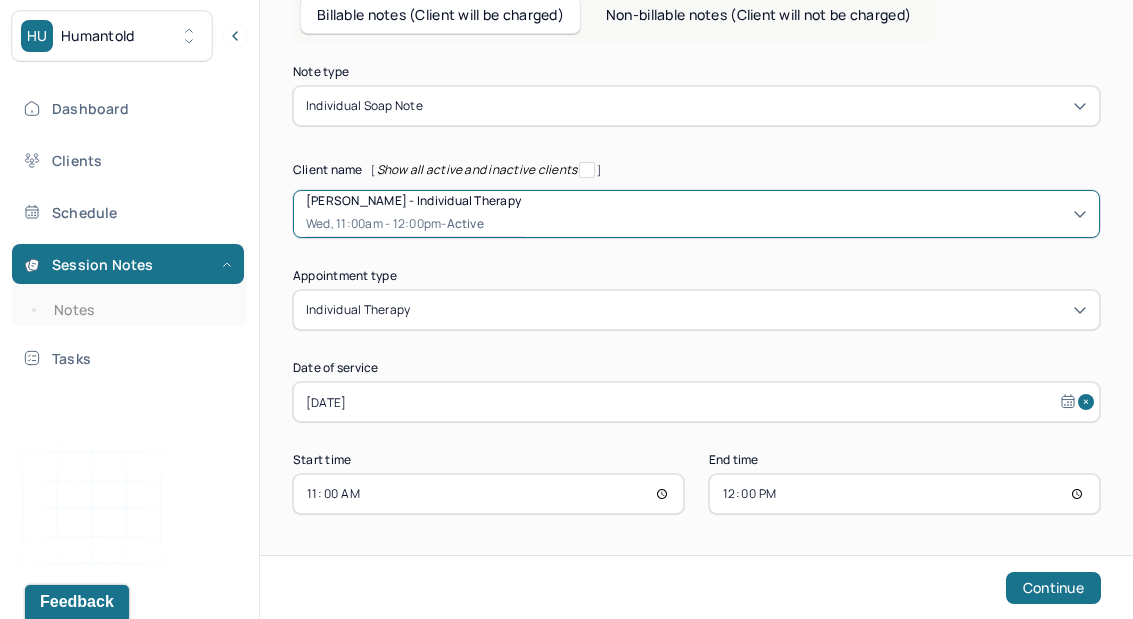 click on "[DATE]" at bounding box center [696, 402] 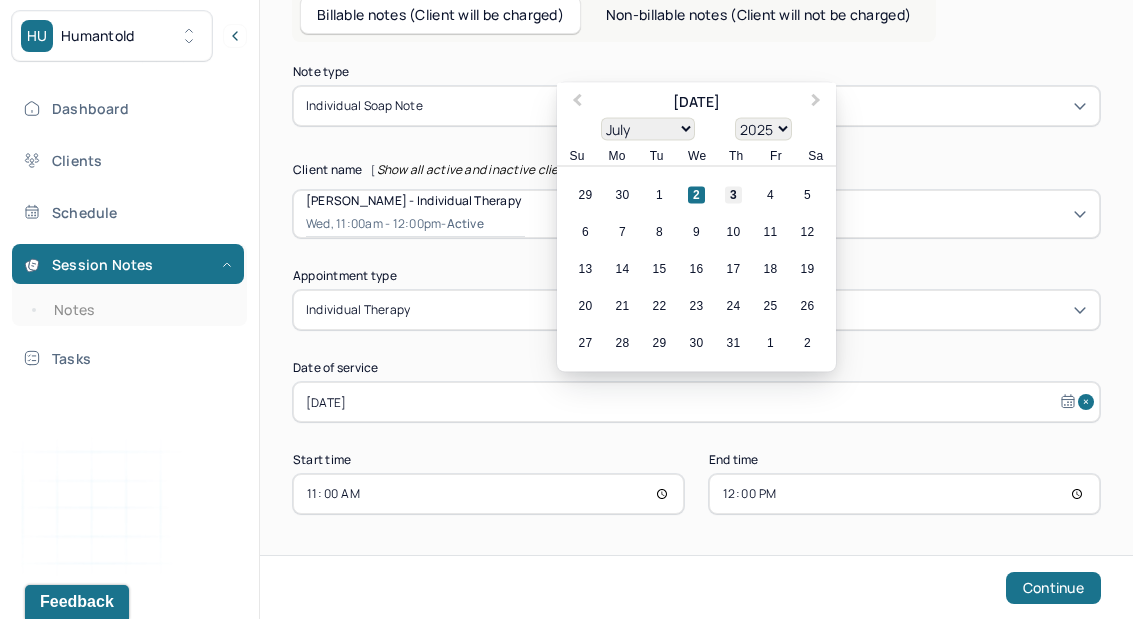 click on "3" at bounding box center (733, 195) 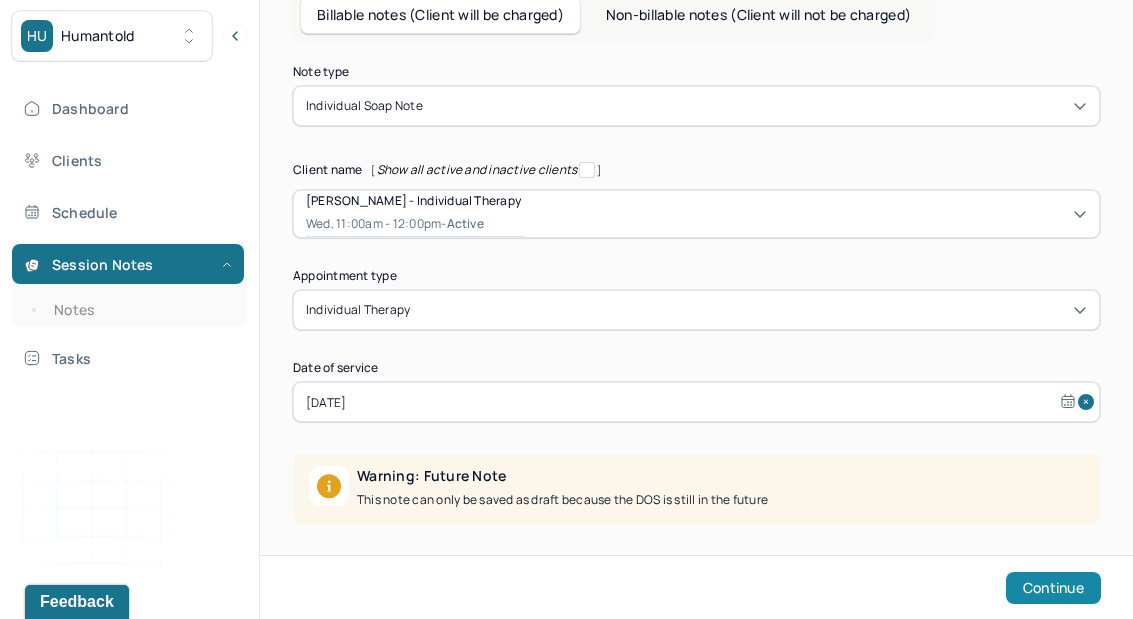 click on "Continue" at bounding box center (1053, 588) 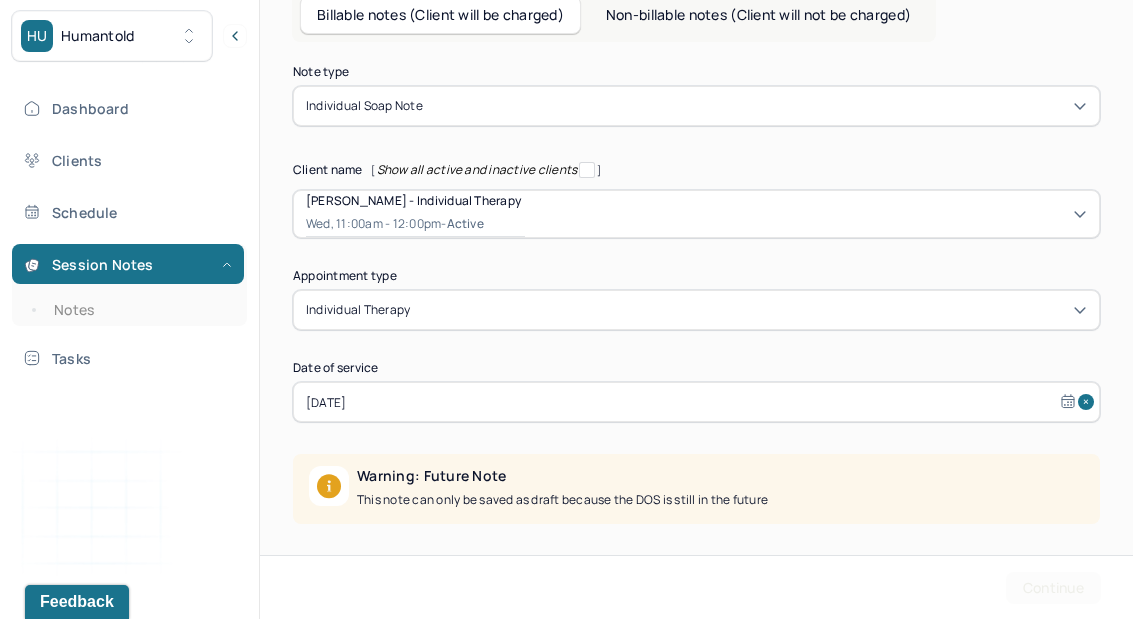 scroll, scrollTop: 210, scrollLeft: 0, axis: vertical 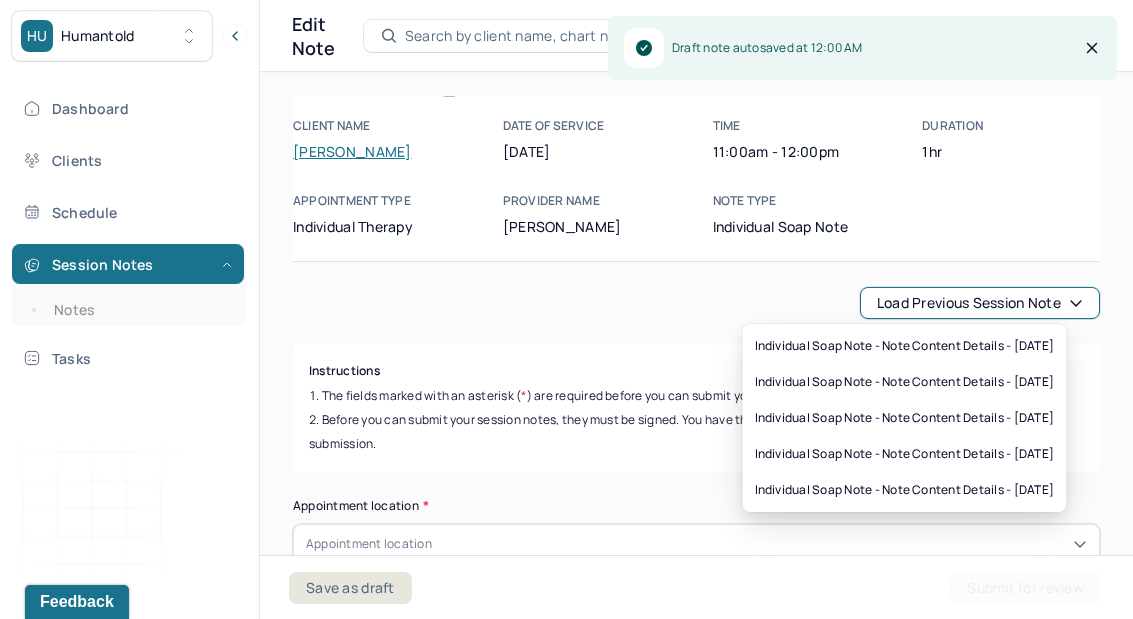 click on "Load previous session note" at bounding box center [980, 303] 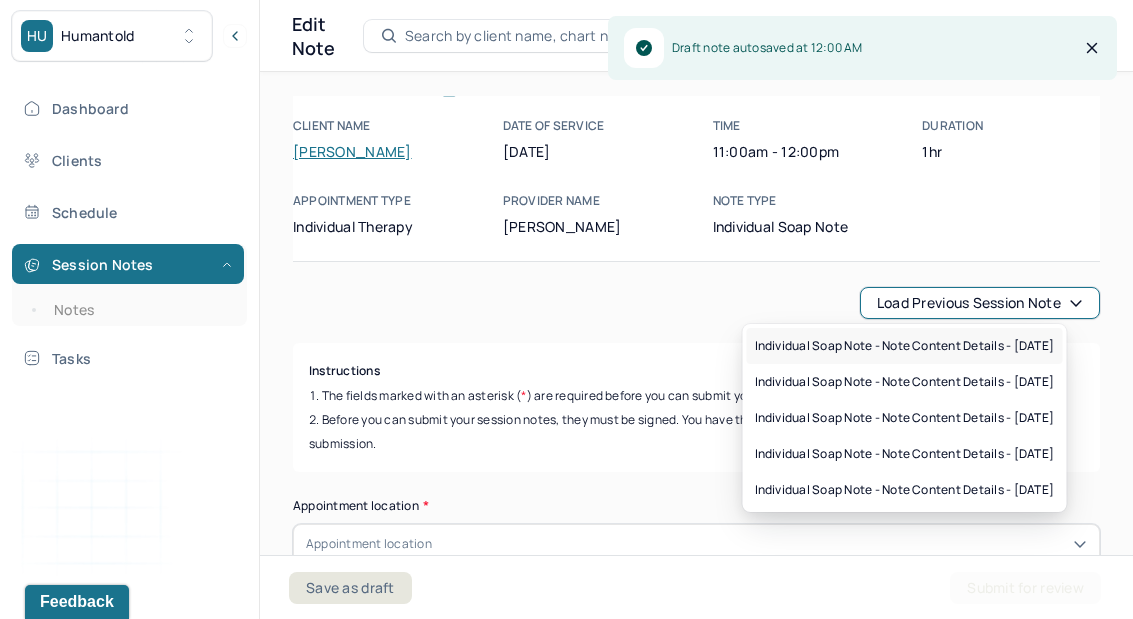 click on "Individual soap note   - Note content Details -   [DATE]" at bounding box center (905, 346) 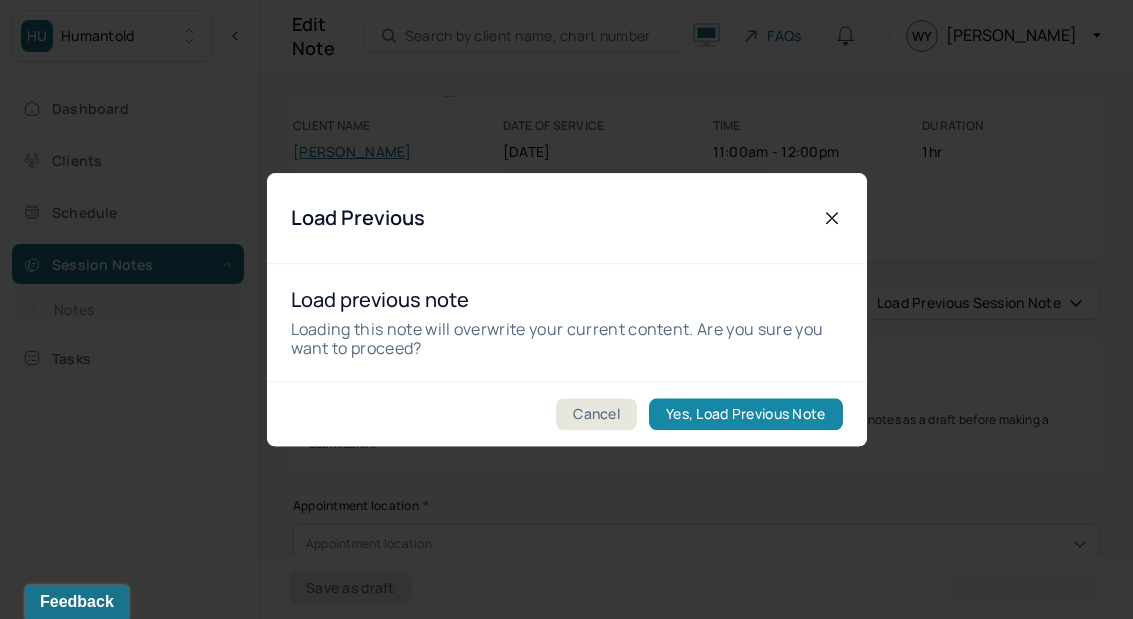 click on "Yes, Load Previous Note" at bounding box center (745, 414) 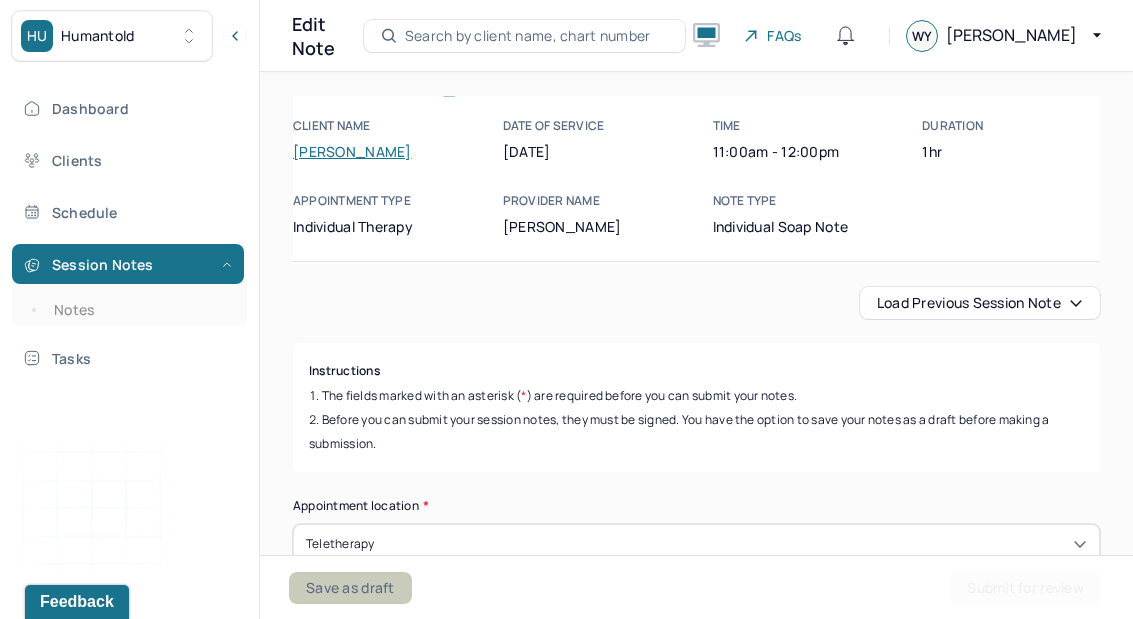click on "Save as draft" at bounding box center (350, 588) 